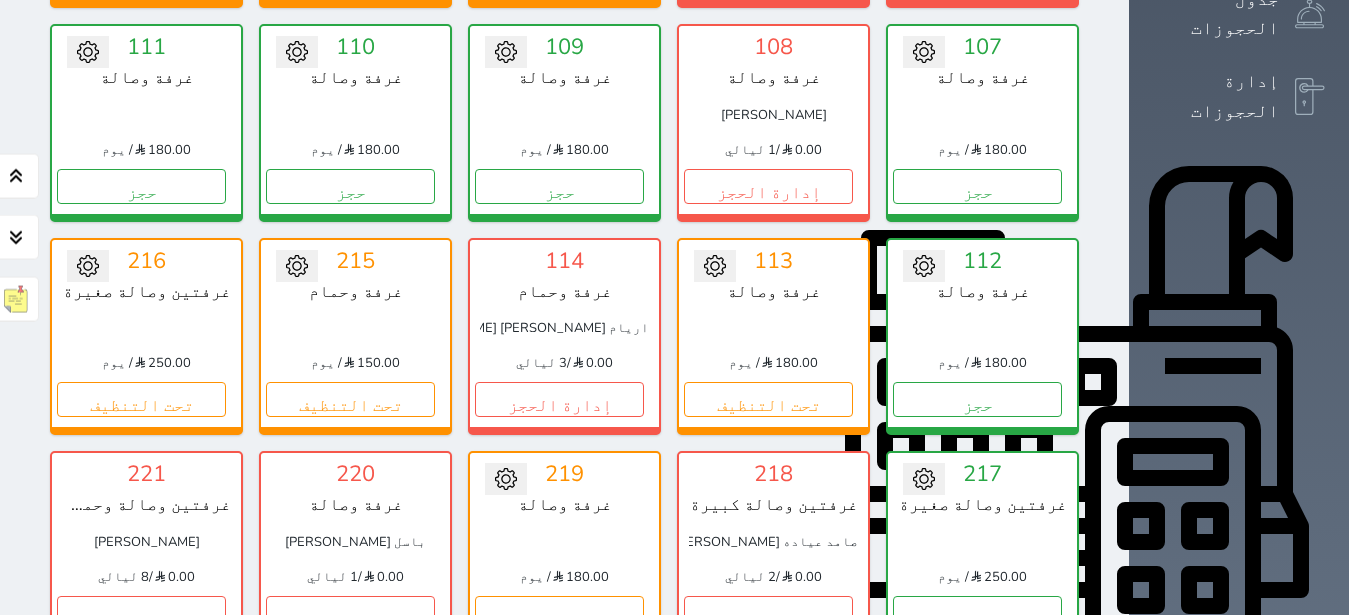 scroll, scrollTop: 504, scrollLeft: 0, axis: vertical 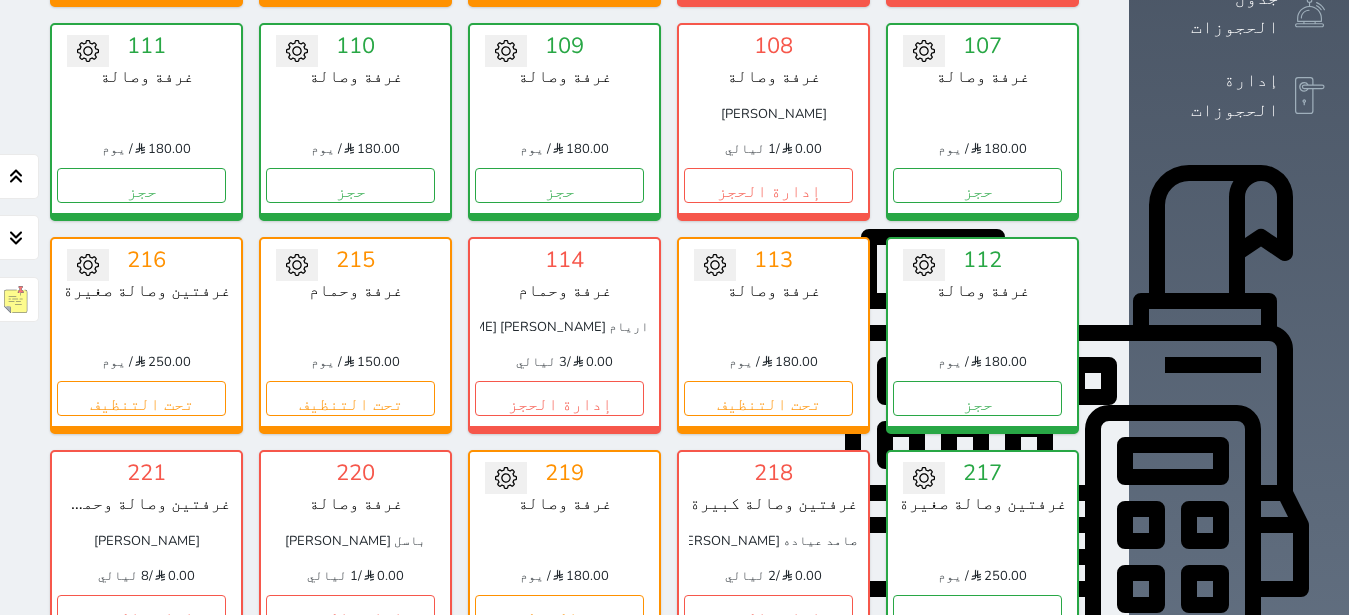 click 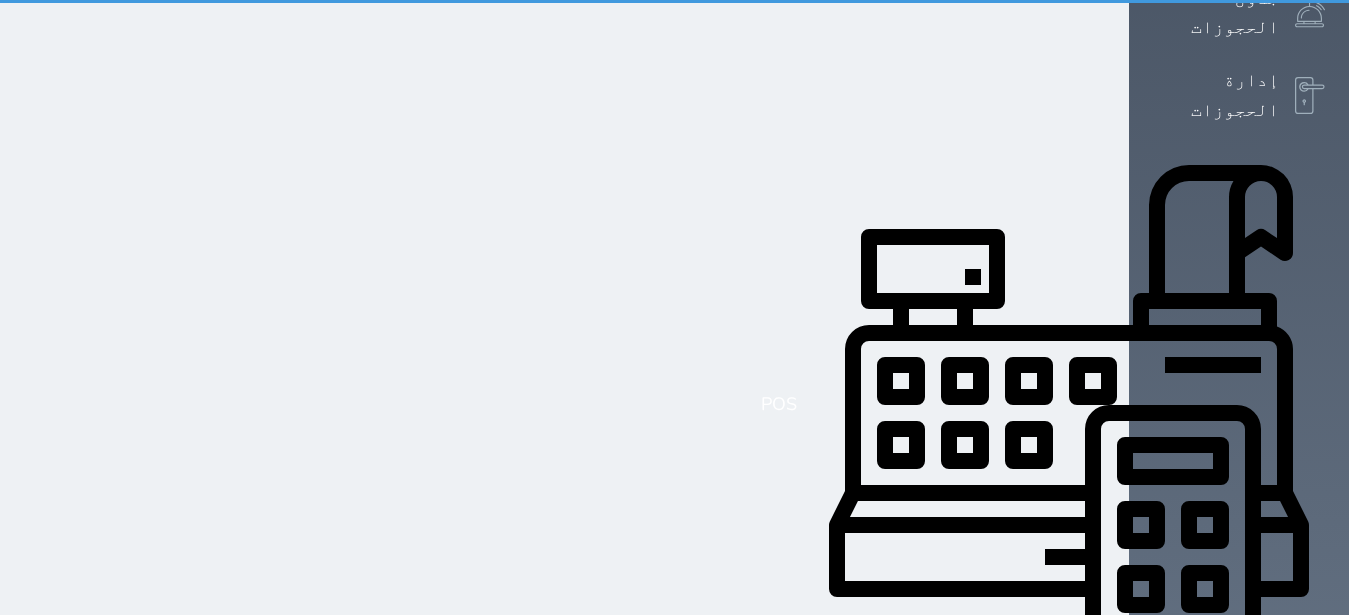 scroll, scrollTop: 0, scrollLeft: 0, axis: both 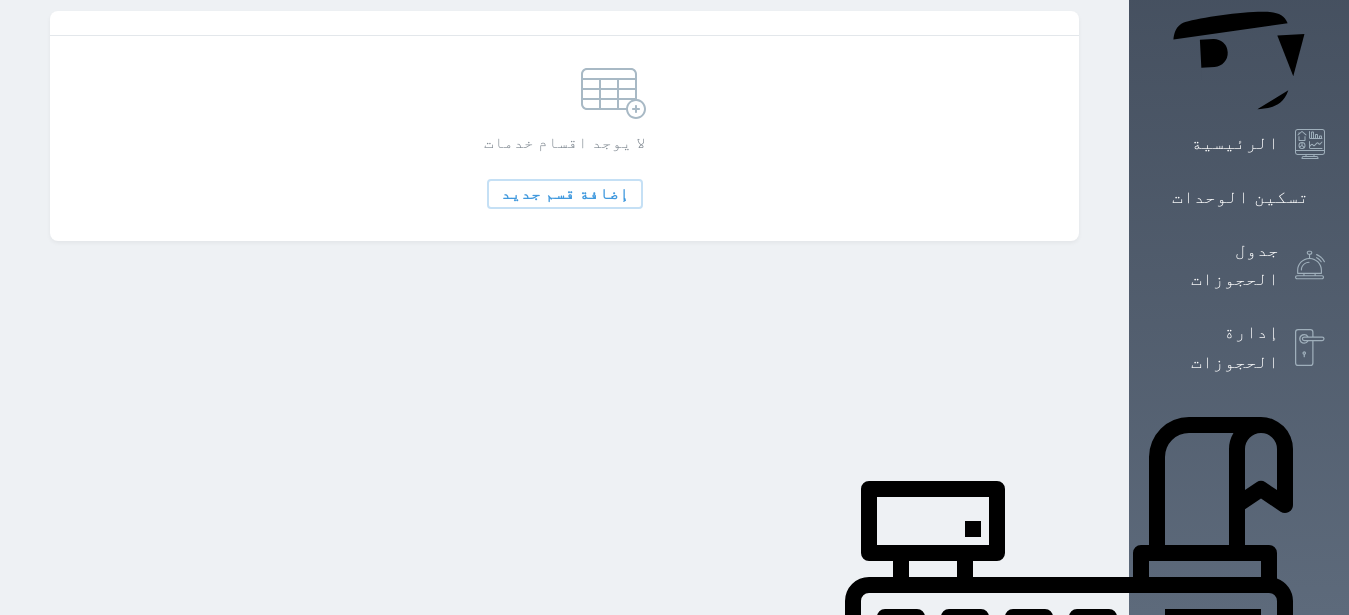 click on "الإدارة المالية" at bounding box center (1216, 966) 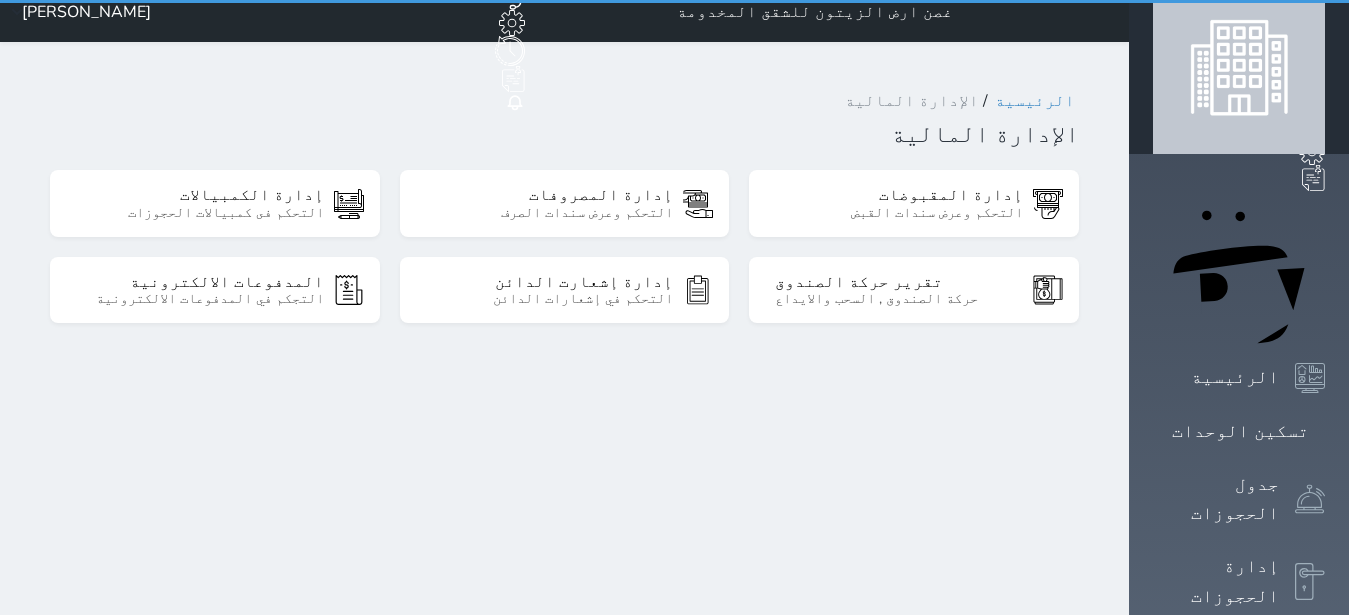 scroll, scrollTop: 0, scrollLeft: 0, axis: both 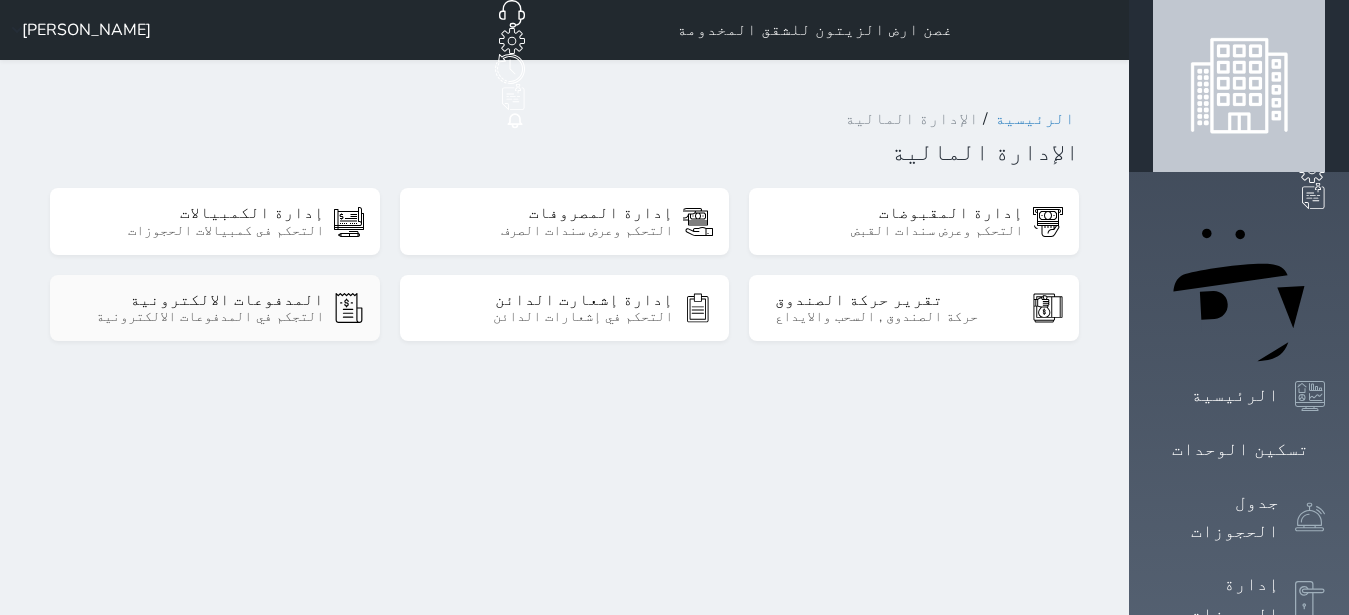 click on "التجكم في المدفوعات الالكترونية" at bounding box center [200, 317] 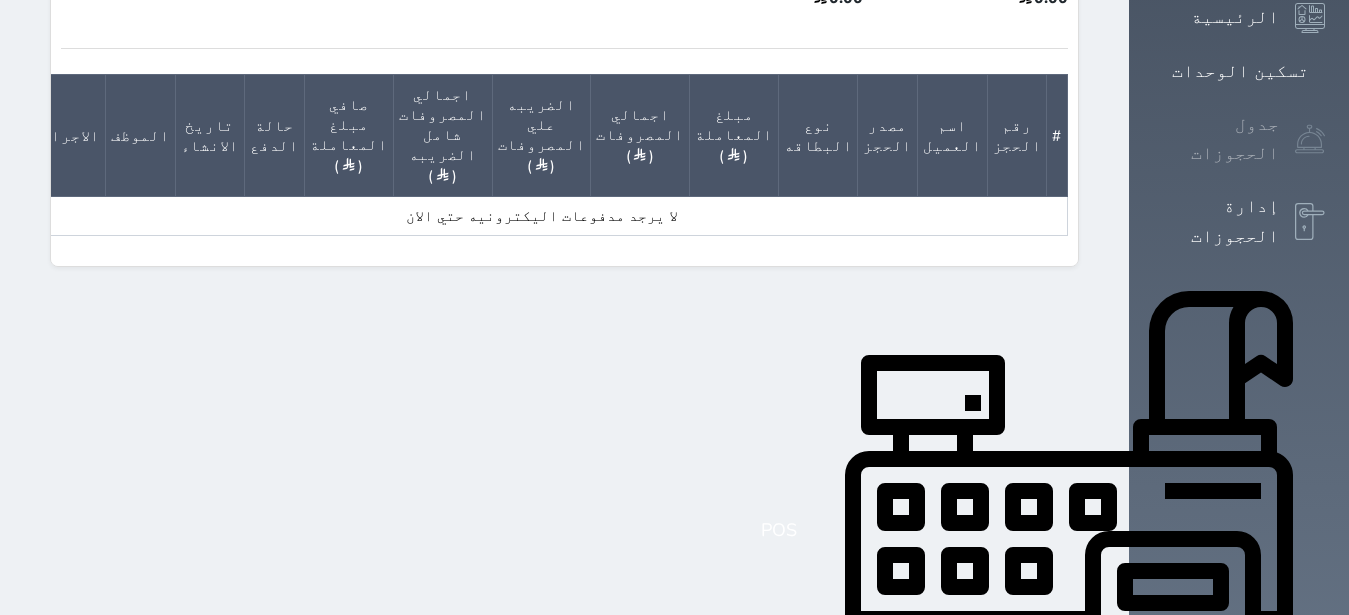 scroll, scrollTop: 504, scrollLeft: 0, axis: vertical 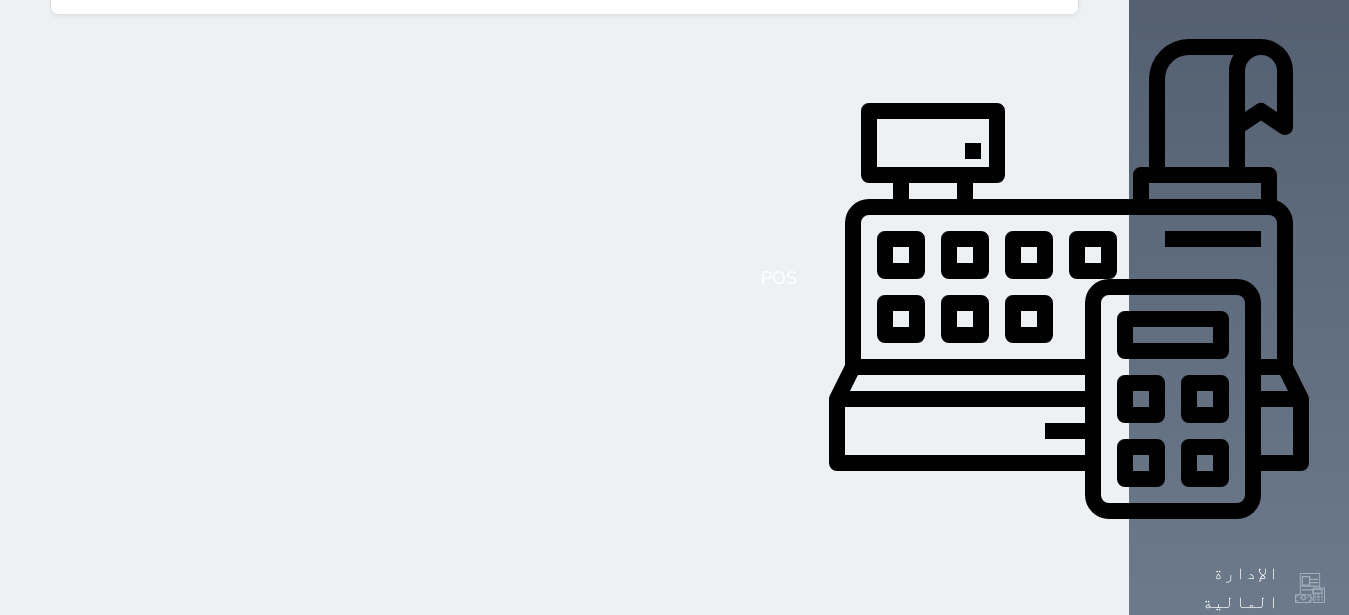 click on "التقارير" at bounding box center (1235, 869) 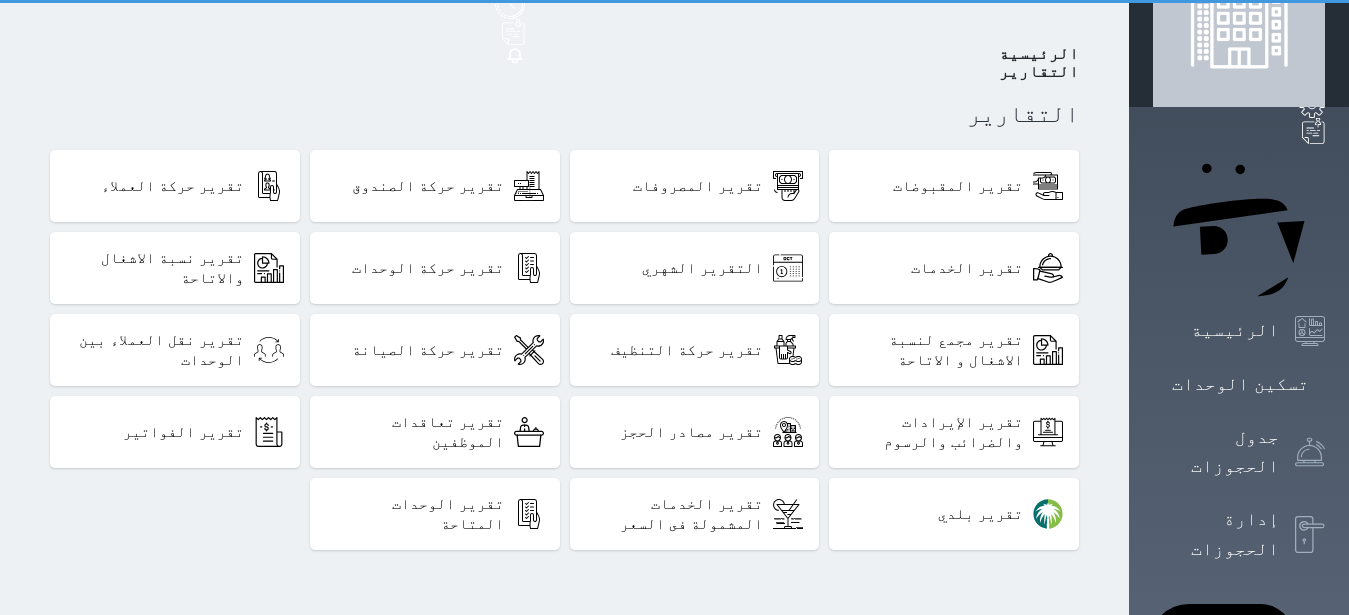 scroll, scrollTop: 0, scrollLeft: 0, axis: both 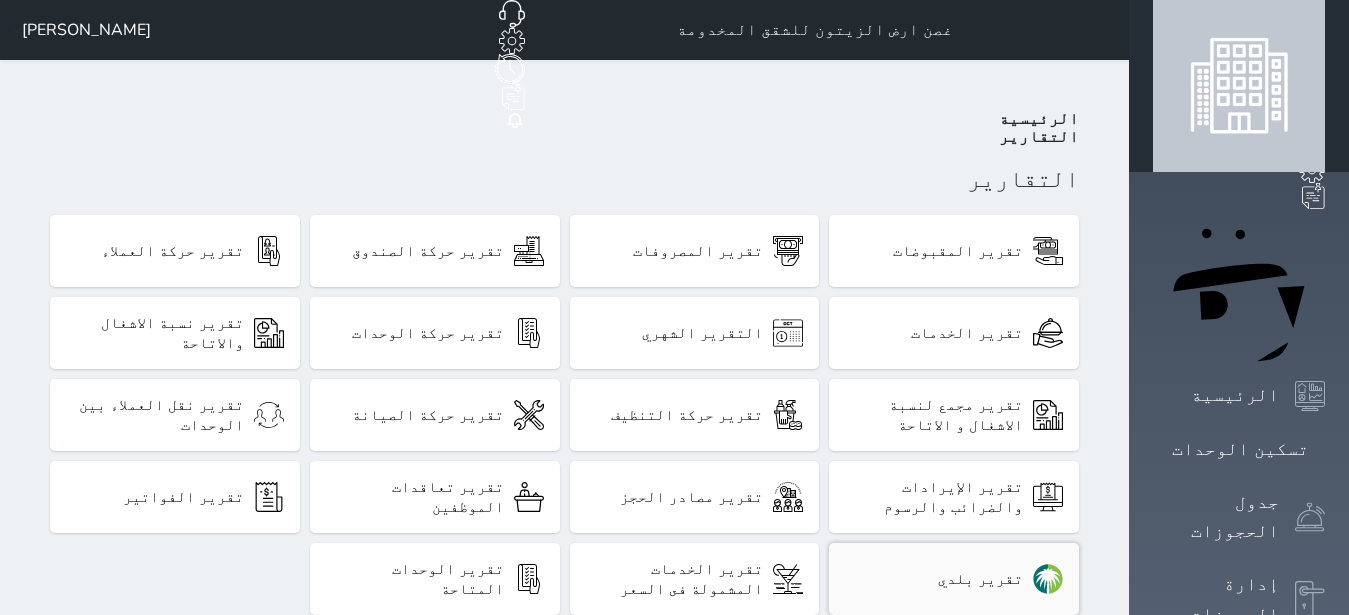 click on "تقرير بلدي" at bounding box center (954, 579) 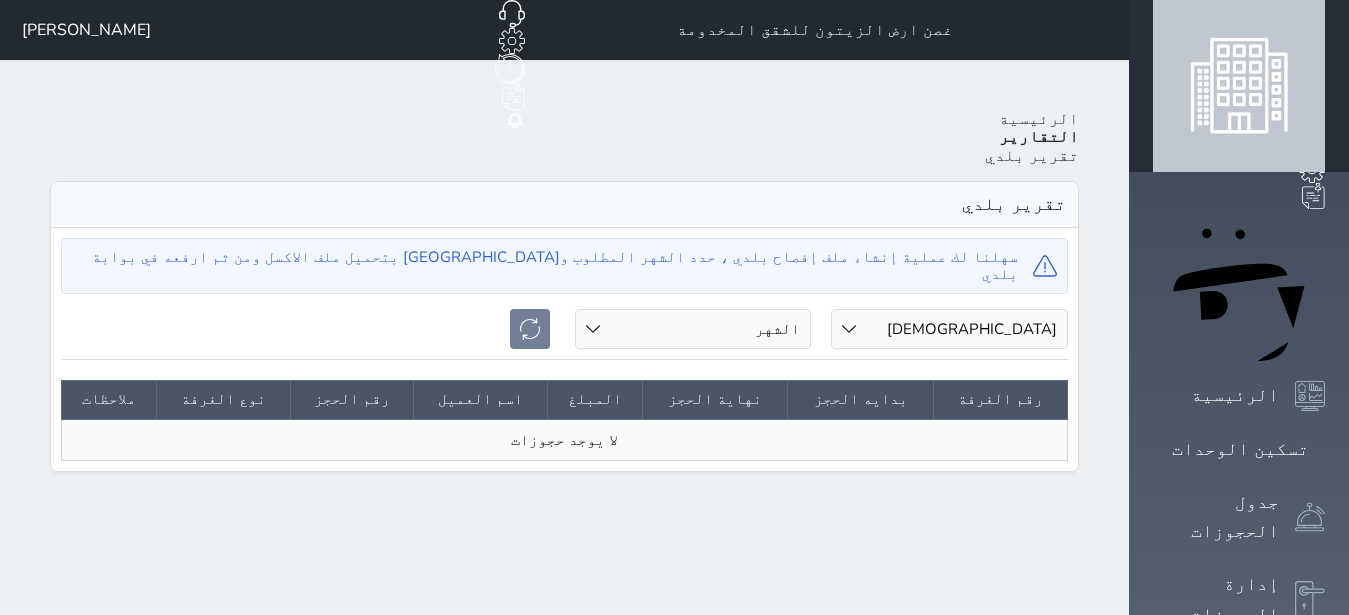 click on "السنة   2020 2021 2022 2023 2024 2025" at bounding box center (949, 329) 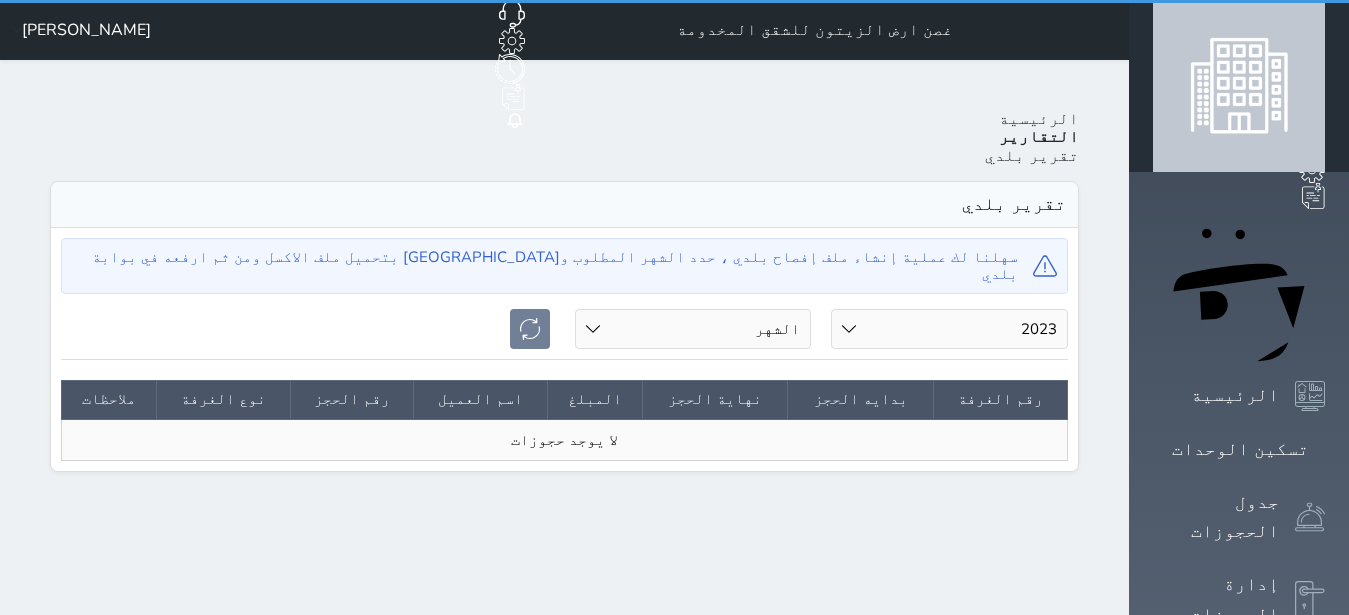 click on "الشهر   [DATE] فبراير مارس أبريل مايو يونيو يوليو أغسطس سبتمبر أكتوبر نوفمبر ديسمبر" at bounding box center (693, 329) 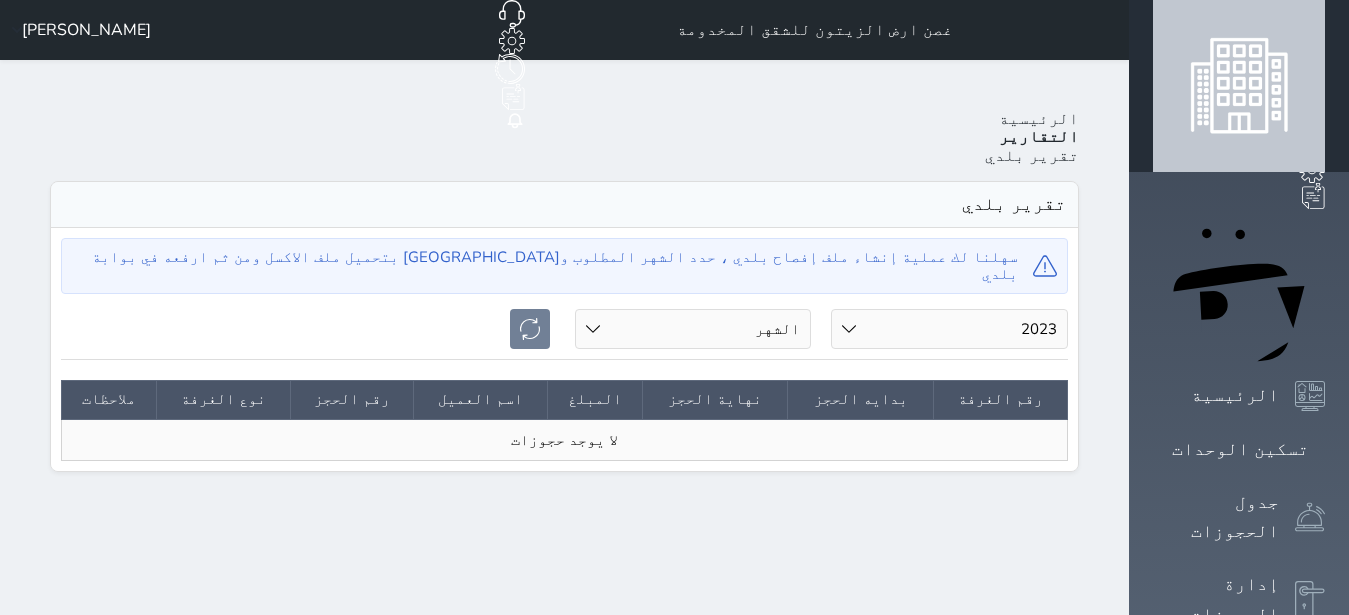 select on "03" 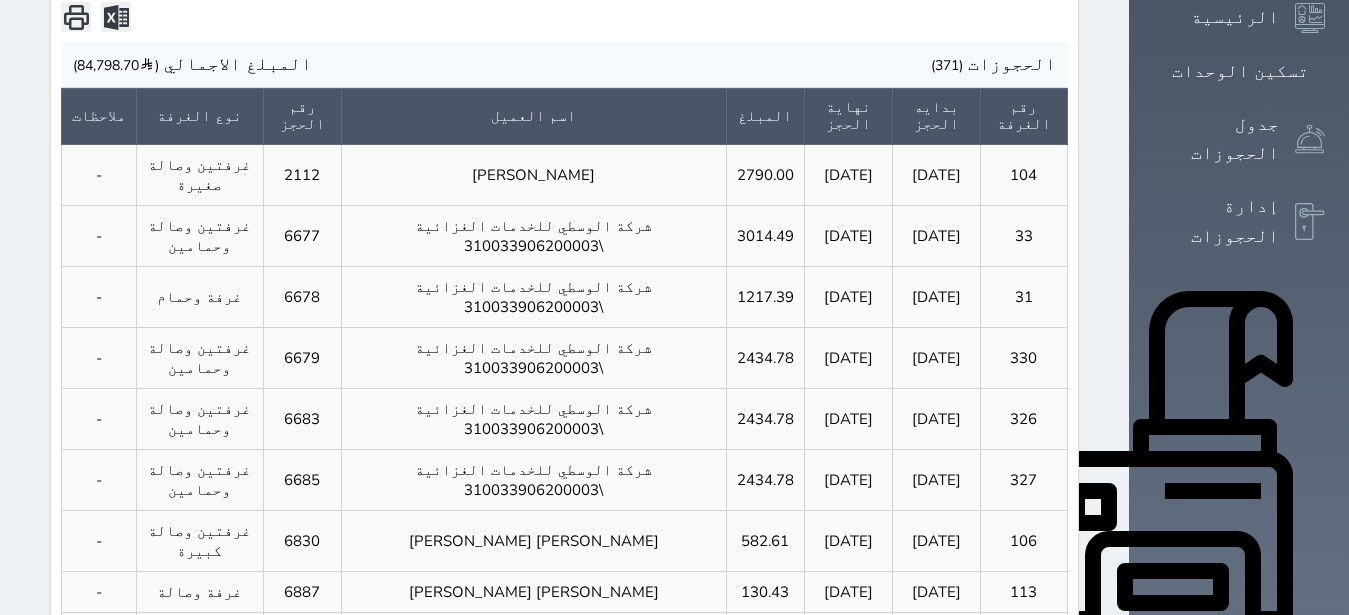 scroll, scrollTop: 738, scrollLeft: 0, axis: vertical 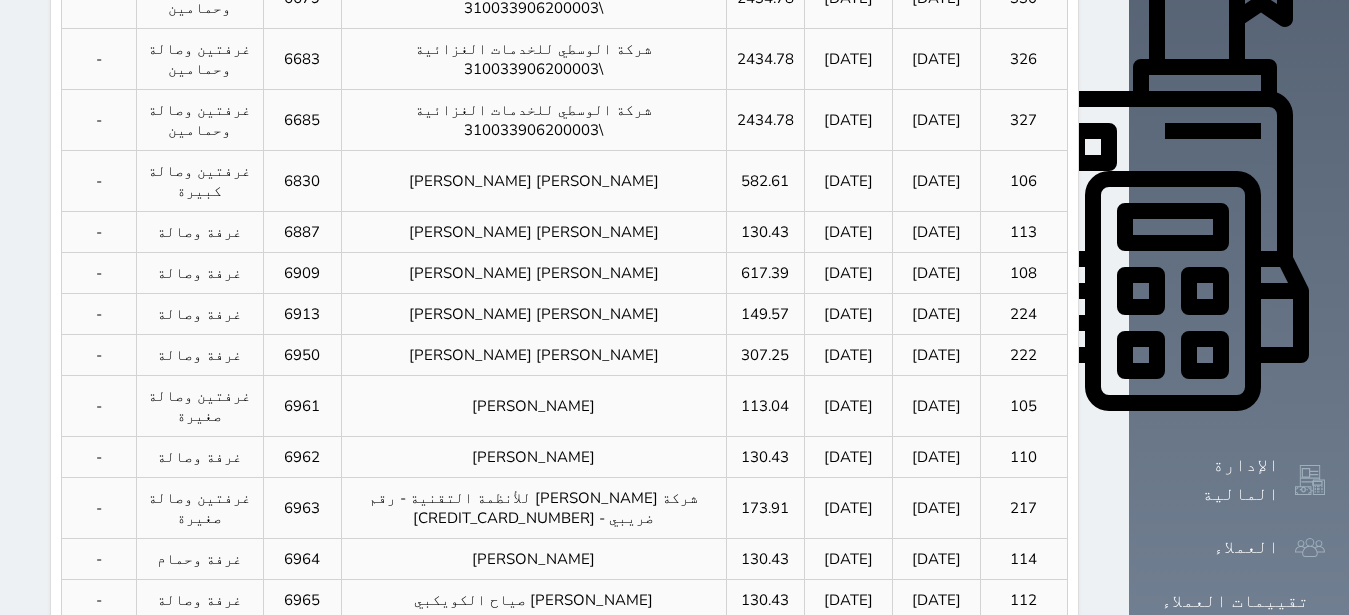 click on "2" at bounding box center (626, 856) 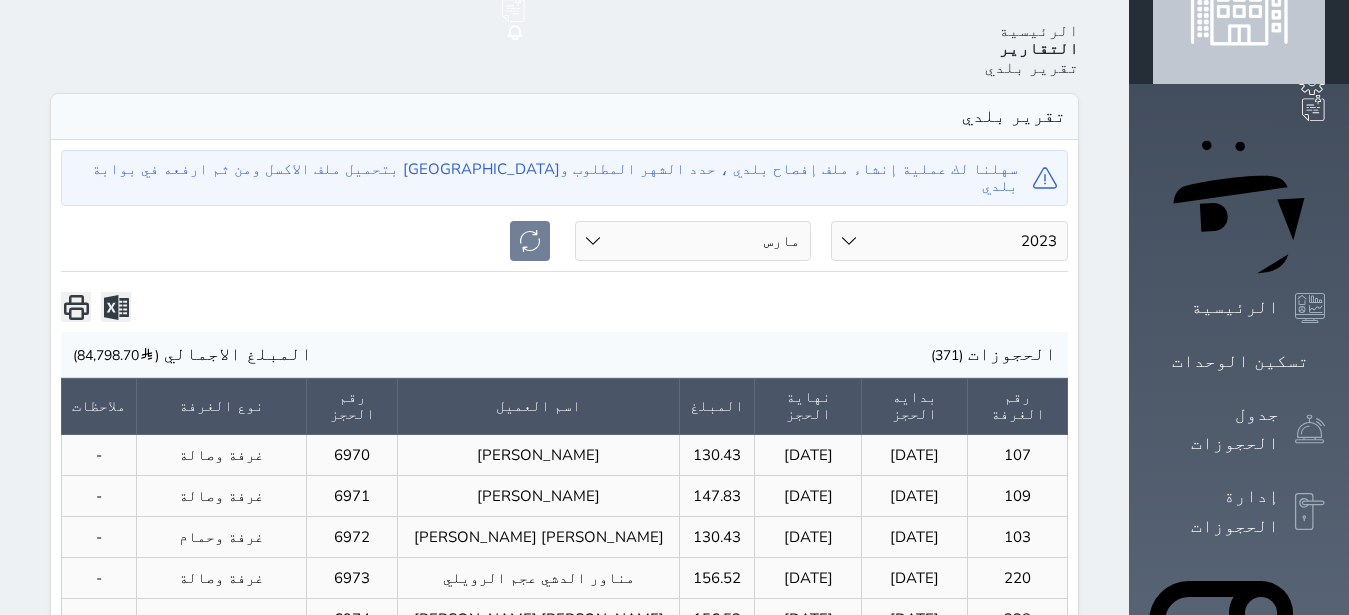 scroll, scrollTop: 0, scrollLeft: 0, axis: both 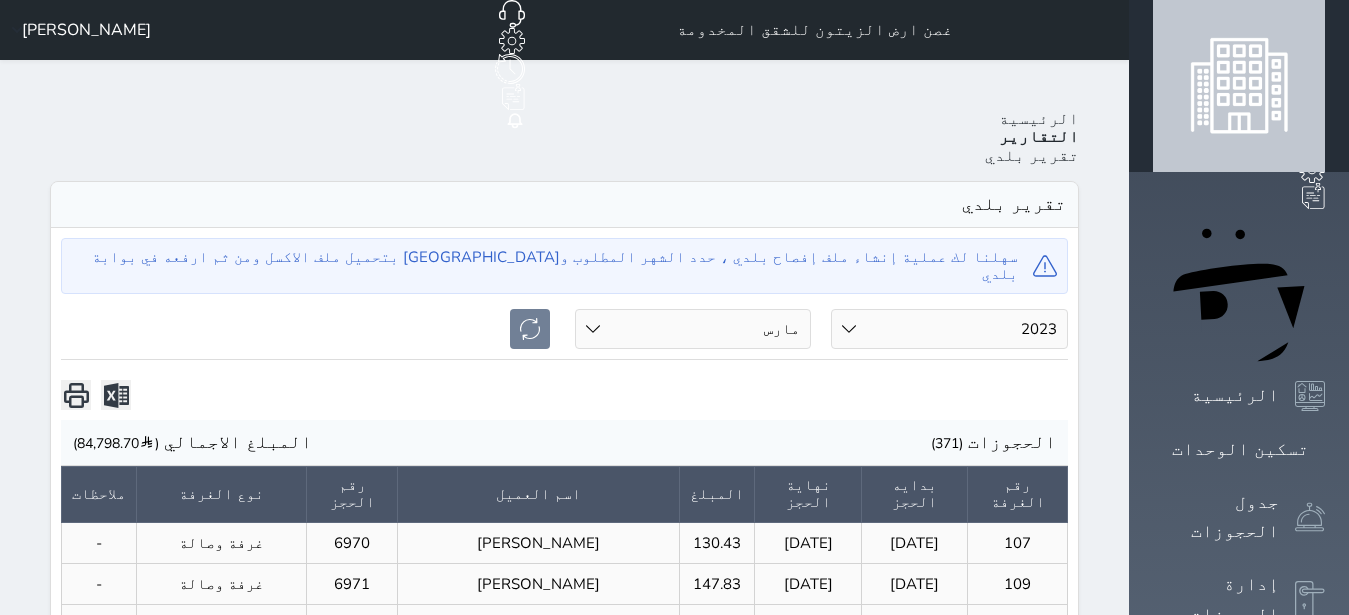 click at bounding box center [116, 395] 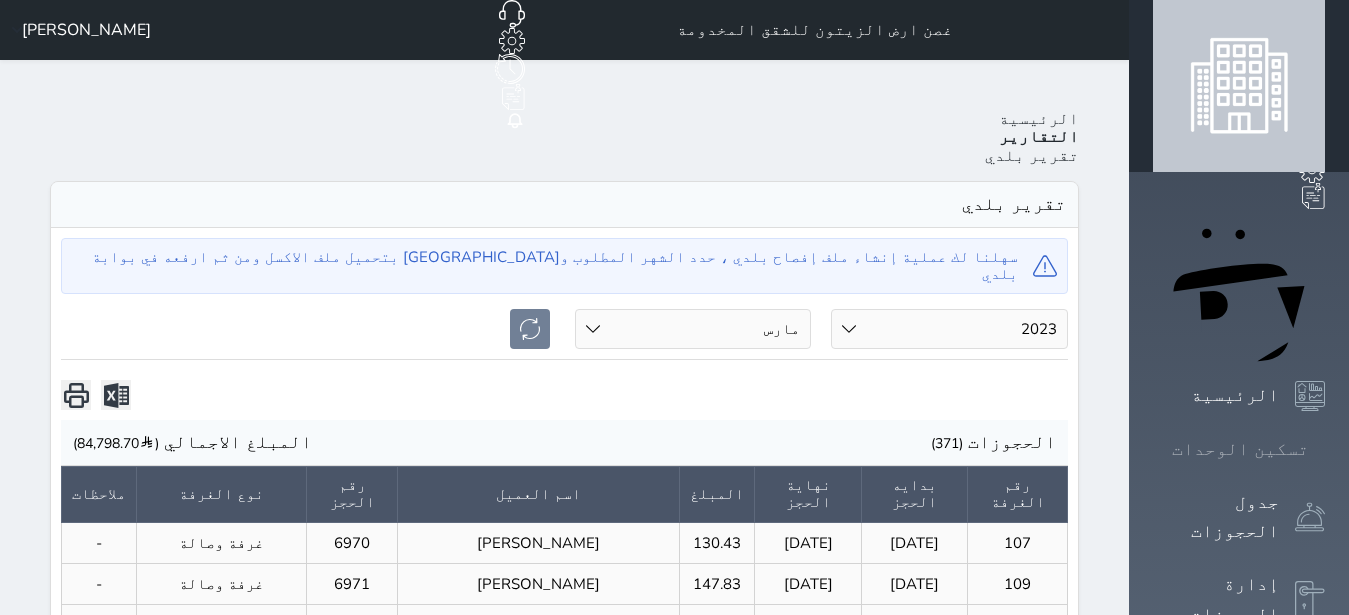 click on "تسكين الوحدات" at bounding box center [1239, 449] 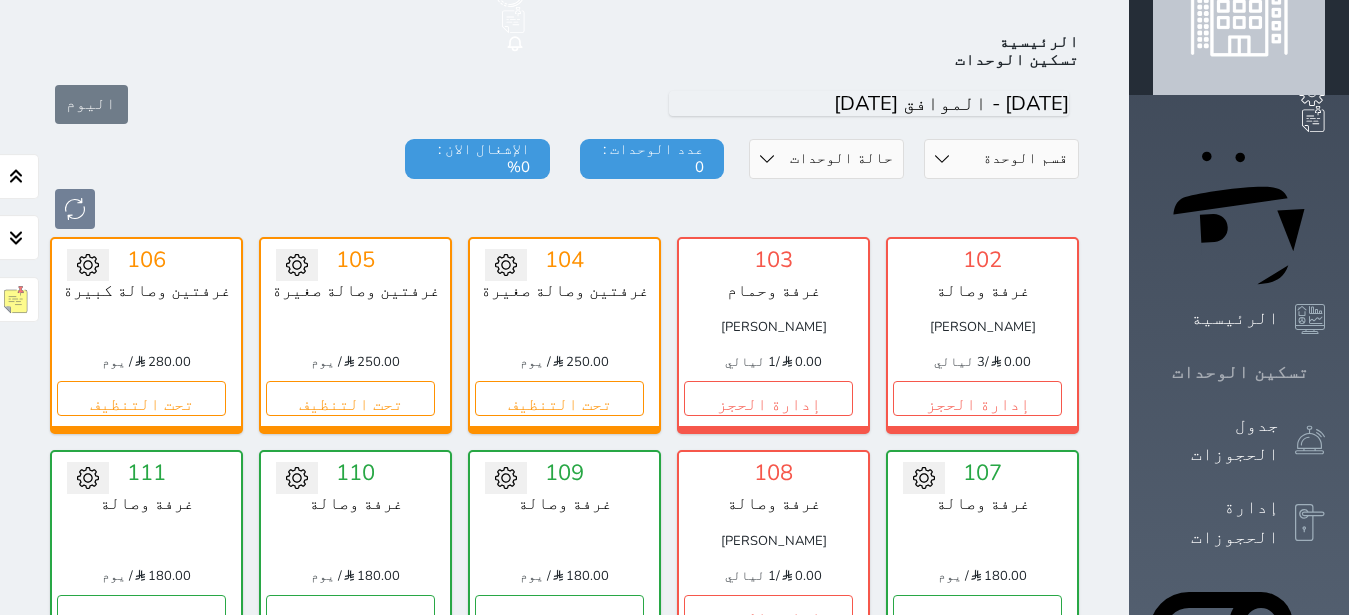 scroll, scrollTop: 78, scrollLeft: 0, axis: vertical 